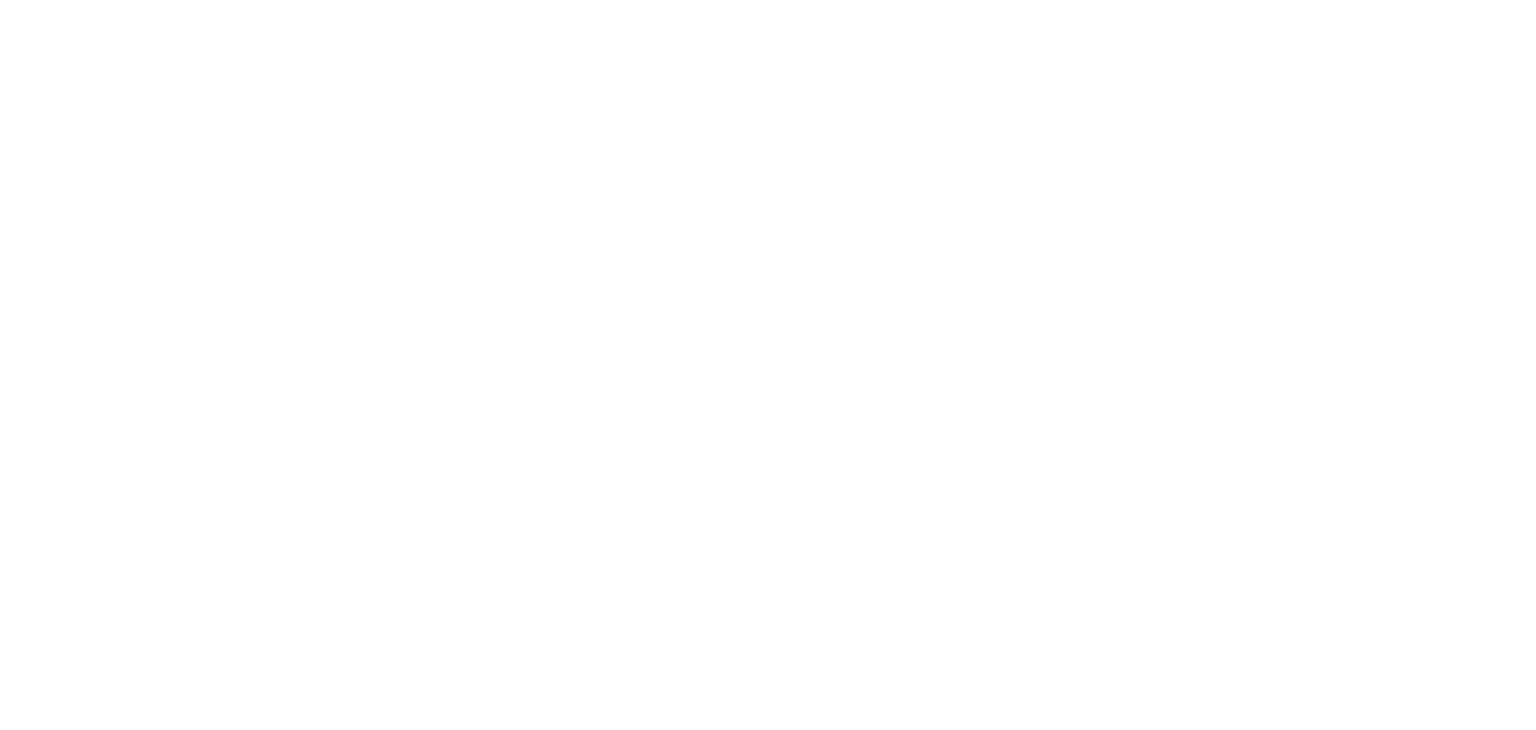 scroll, scrollTop: 0, scrollLeft: 0, axis: both 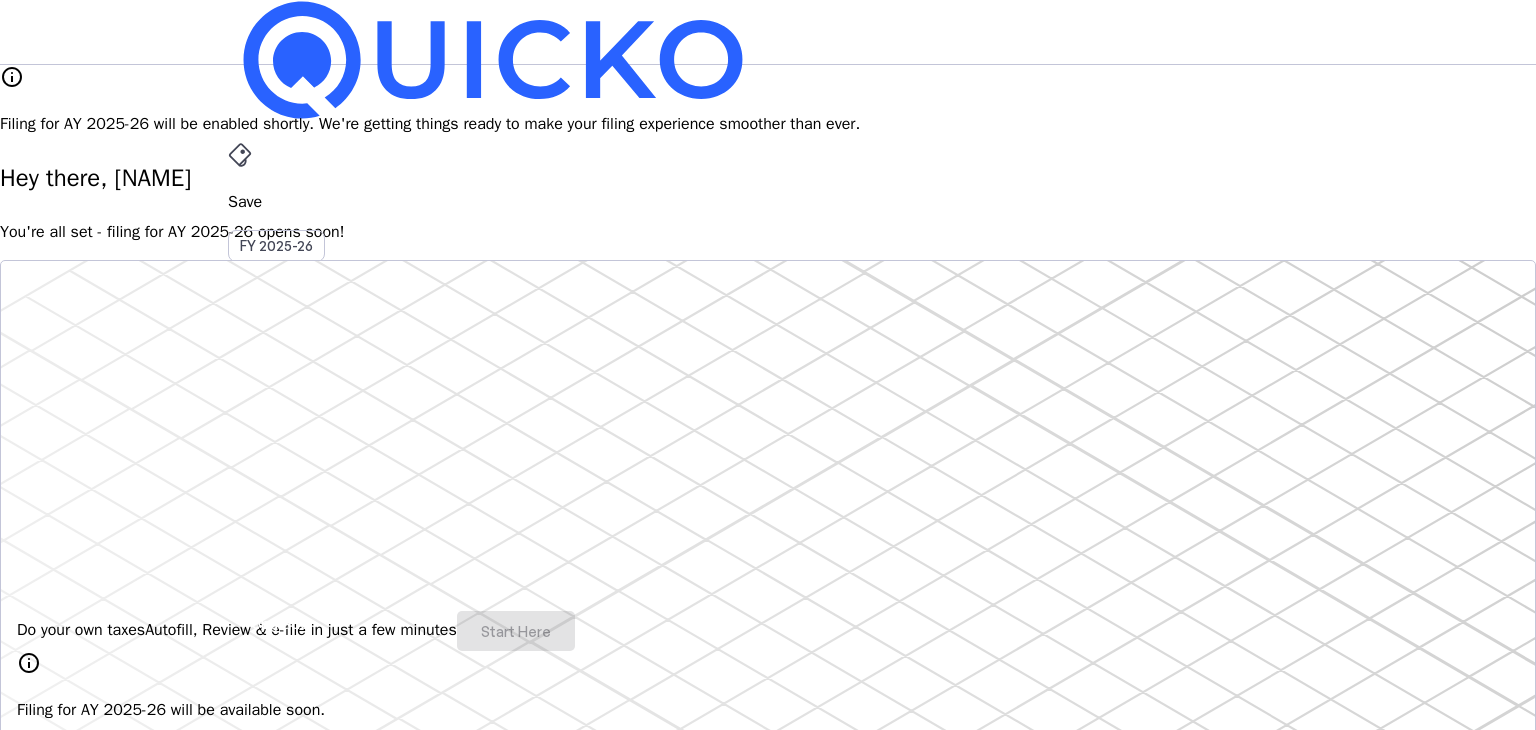 click on "More" at bounding box center (768, 496) 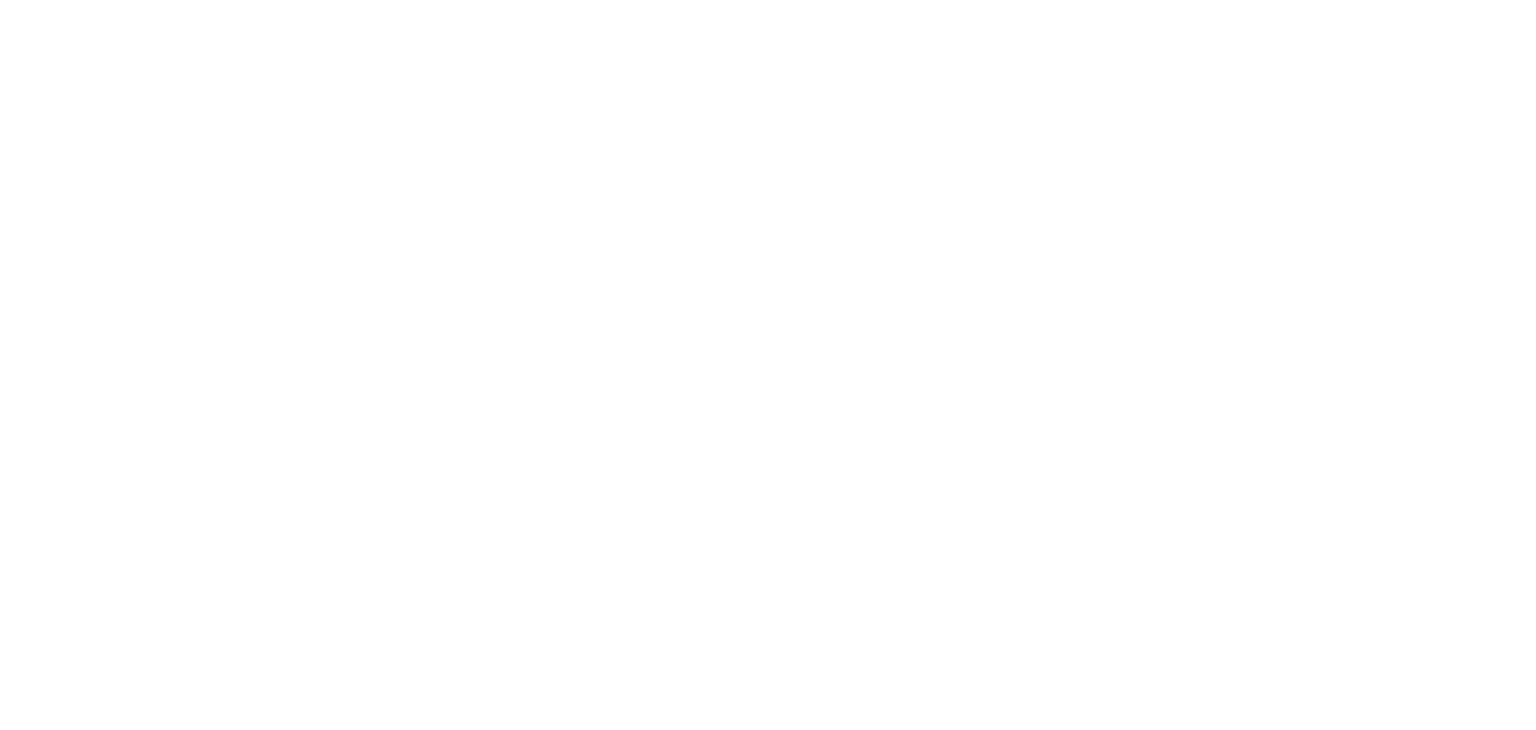 scroll, scrollTop: 0, scrollLeft: 0, axis: both 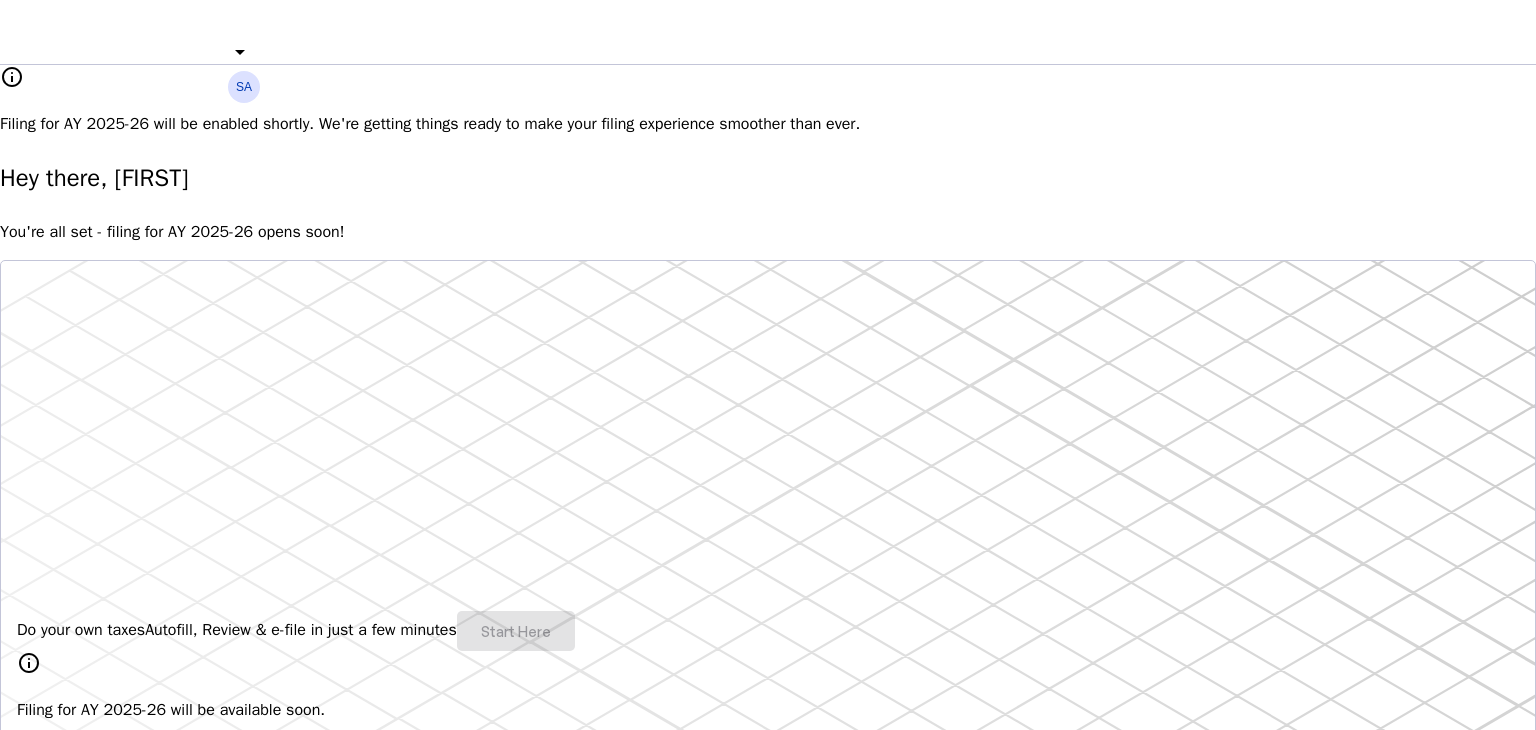 click at bounding box center (768, 12) 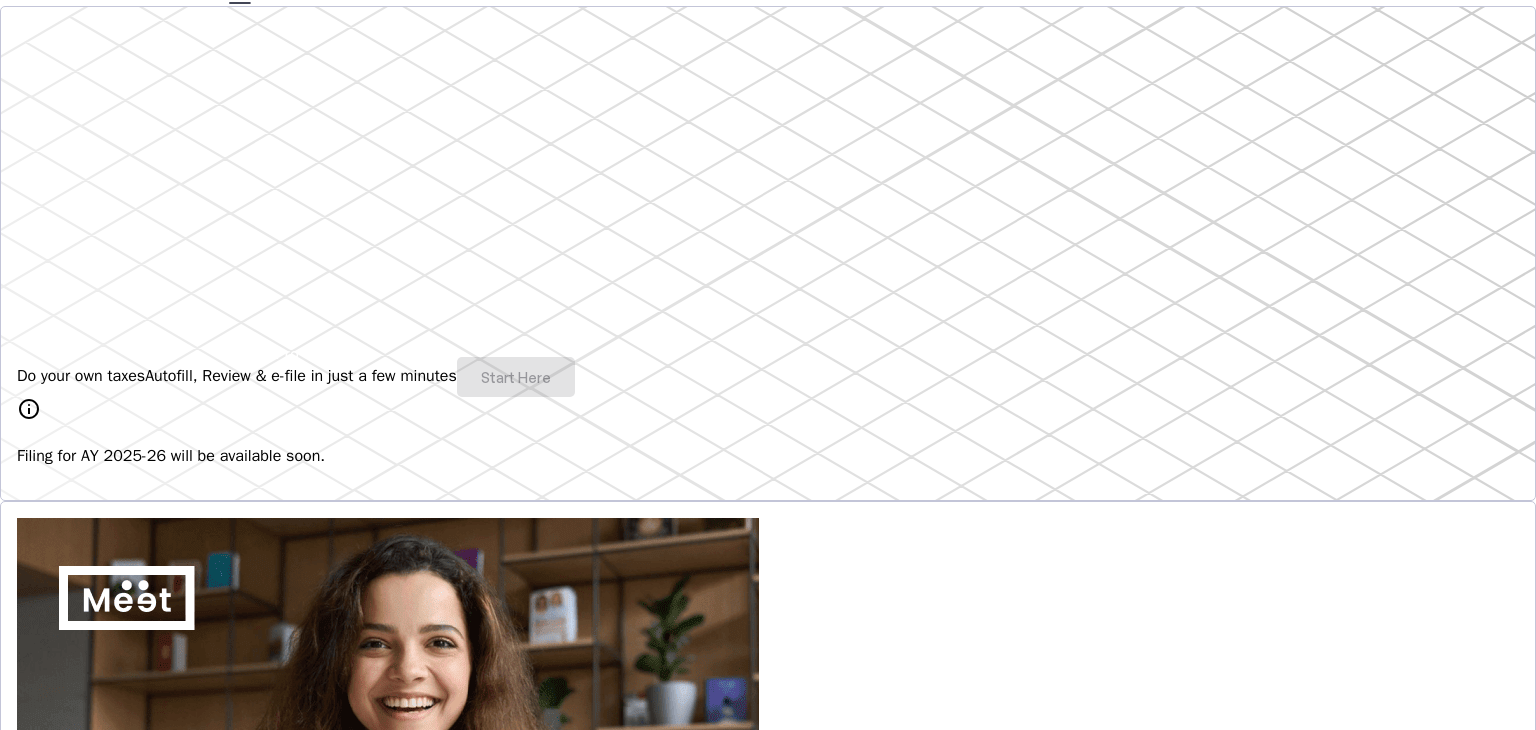 scroll, scrollTop: 0, scrollLeft: 0, axis: both 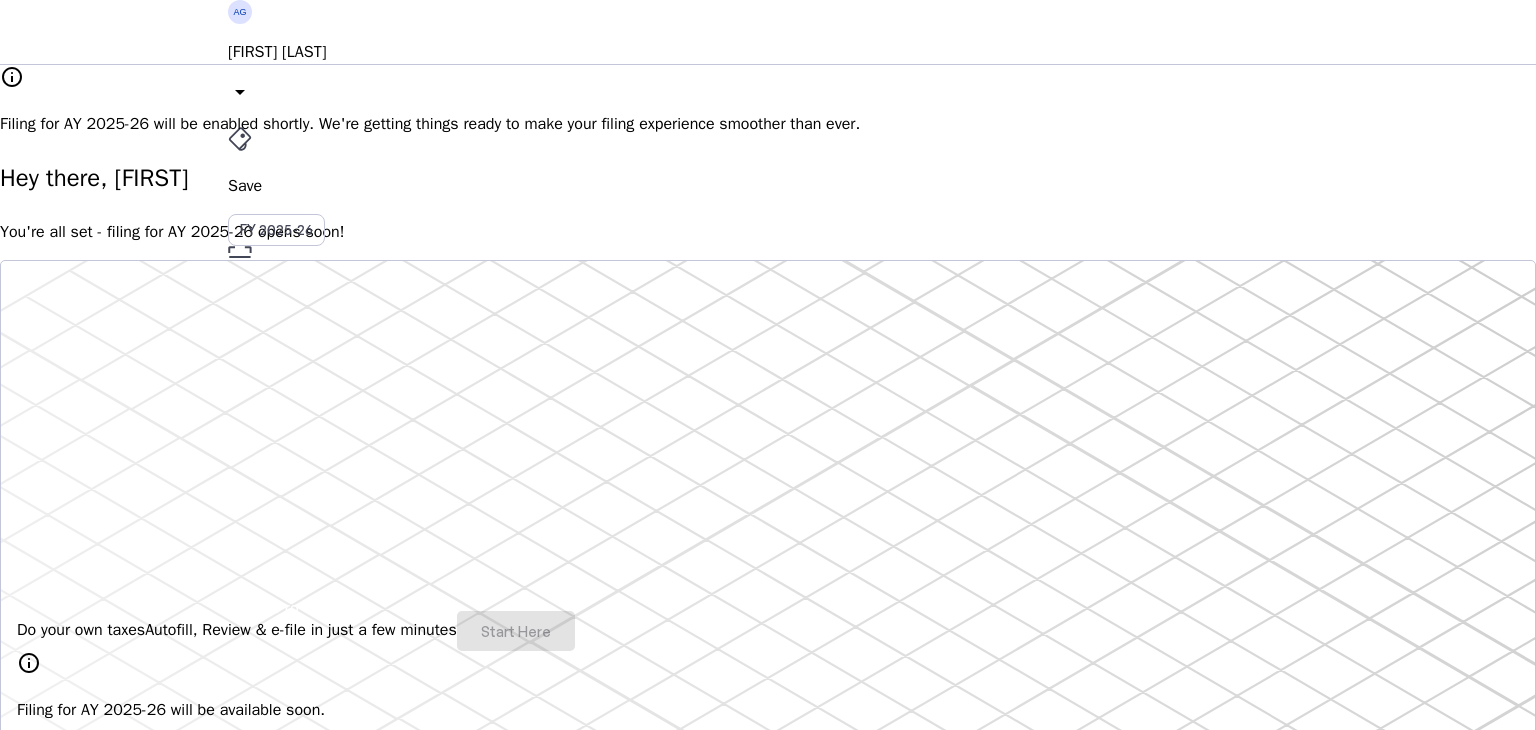 click on "[FIRST] [LAST]" at bounding box center [768, 52] 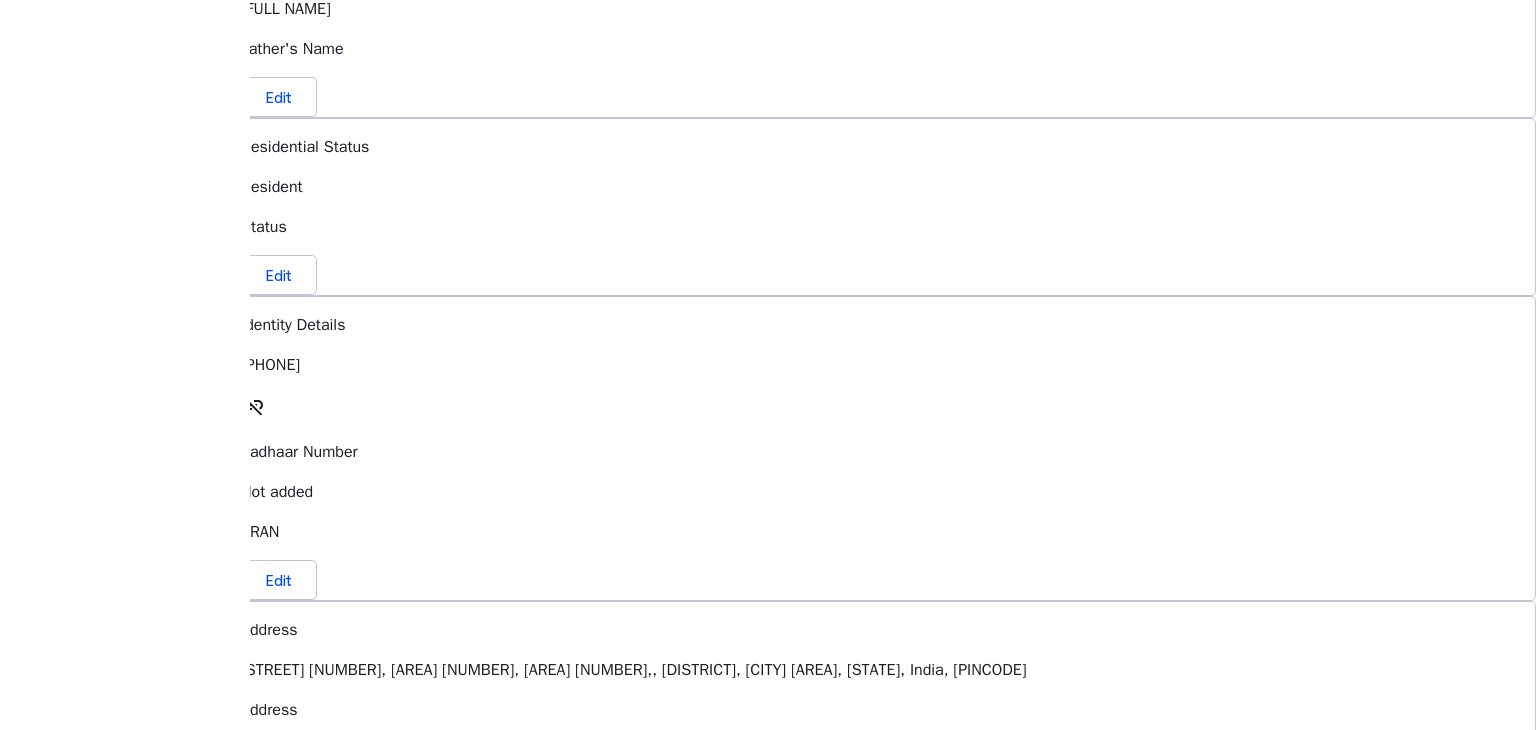 scroll, scrollTop: 592, scrollLeft: 0, axis: vertical 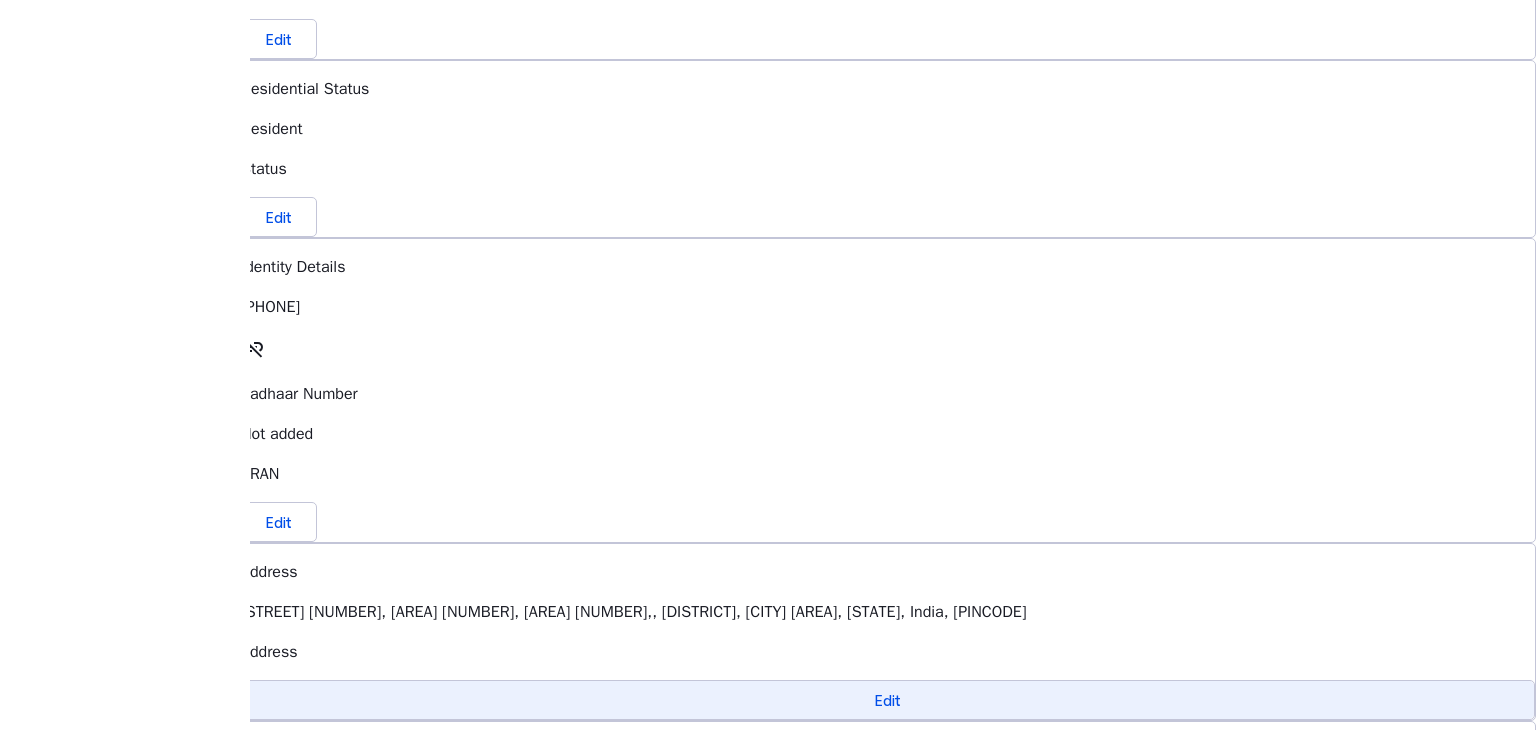 click at bounding box center (888, 700) 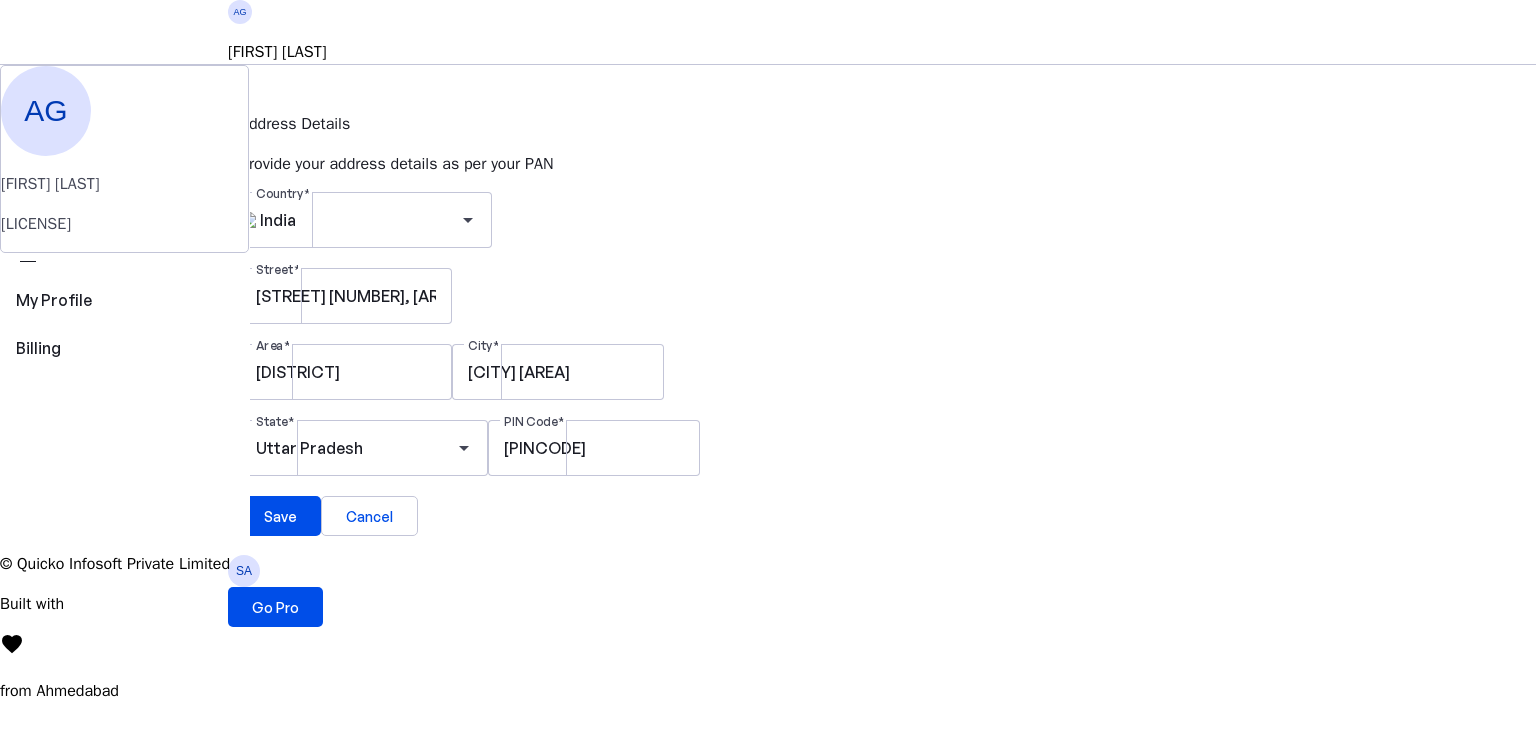 scroll, scrollTop: 0, scrollLeft: 0, axis: both 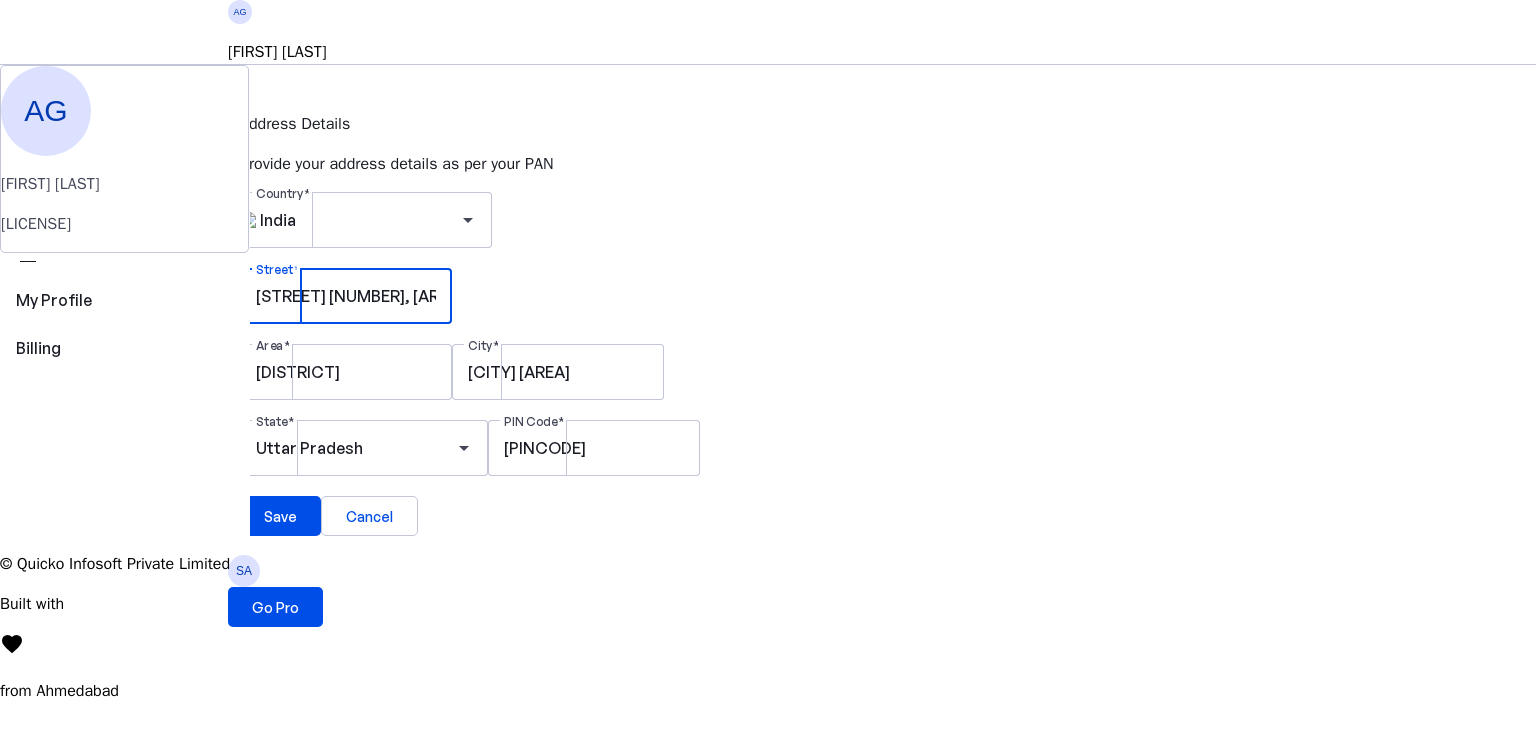 drag, startPoint x: 753, startPoint y: 345, endPoint x: 505, endPoint y: 337, distance: 248.129 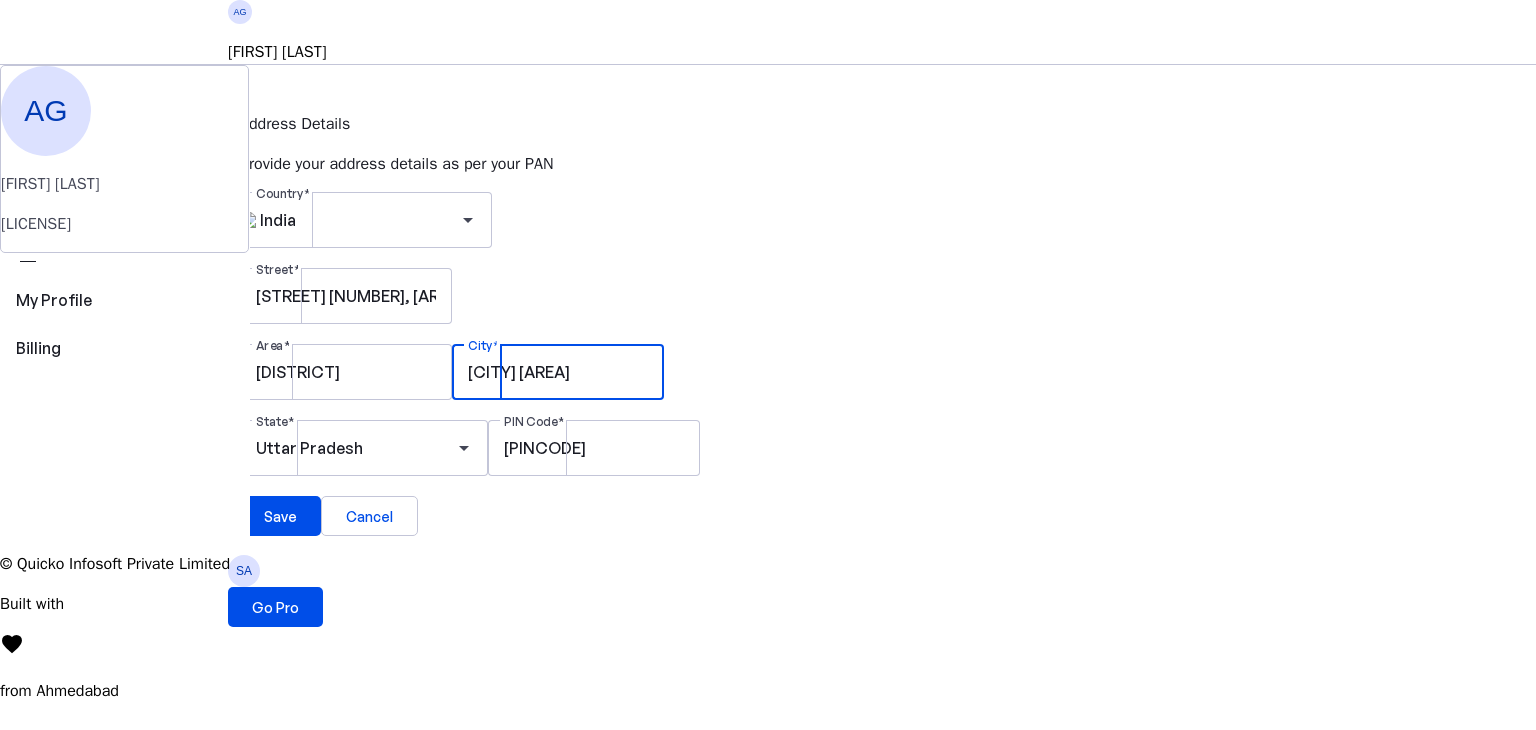 drag, startPoint x: 1011, startPoint y: 427, endPoint x: 844, endPoint y: 441, distance: 167.5858 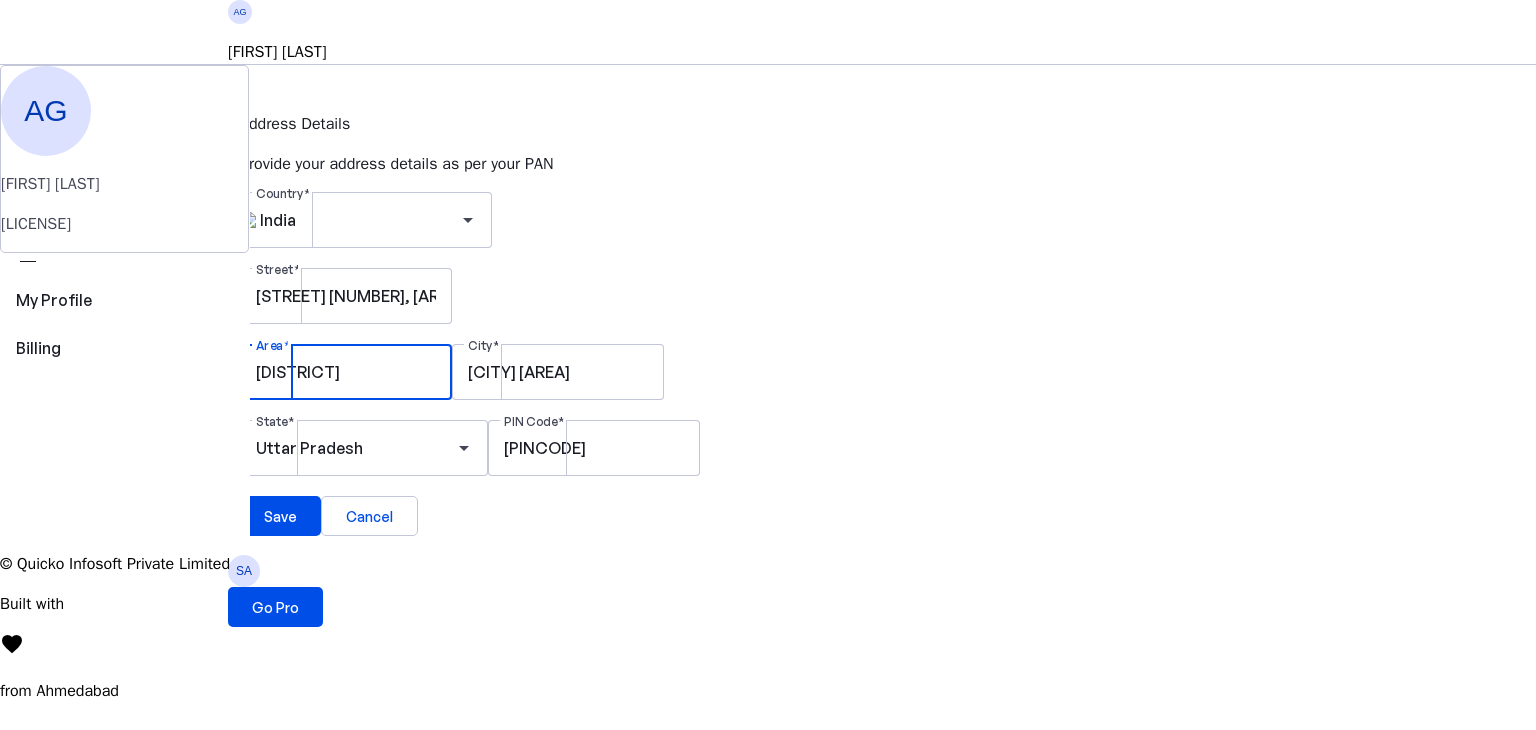 drag, startPoint x: 729, startPoint y: 431, endPoint x: 478, endPoint y: 438, distance: 251.0976 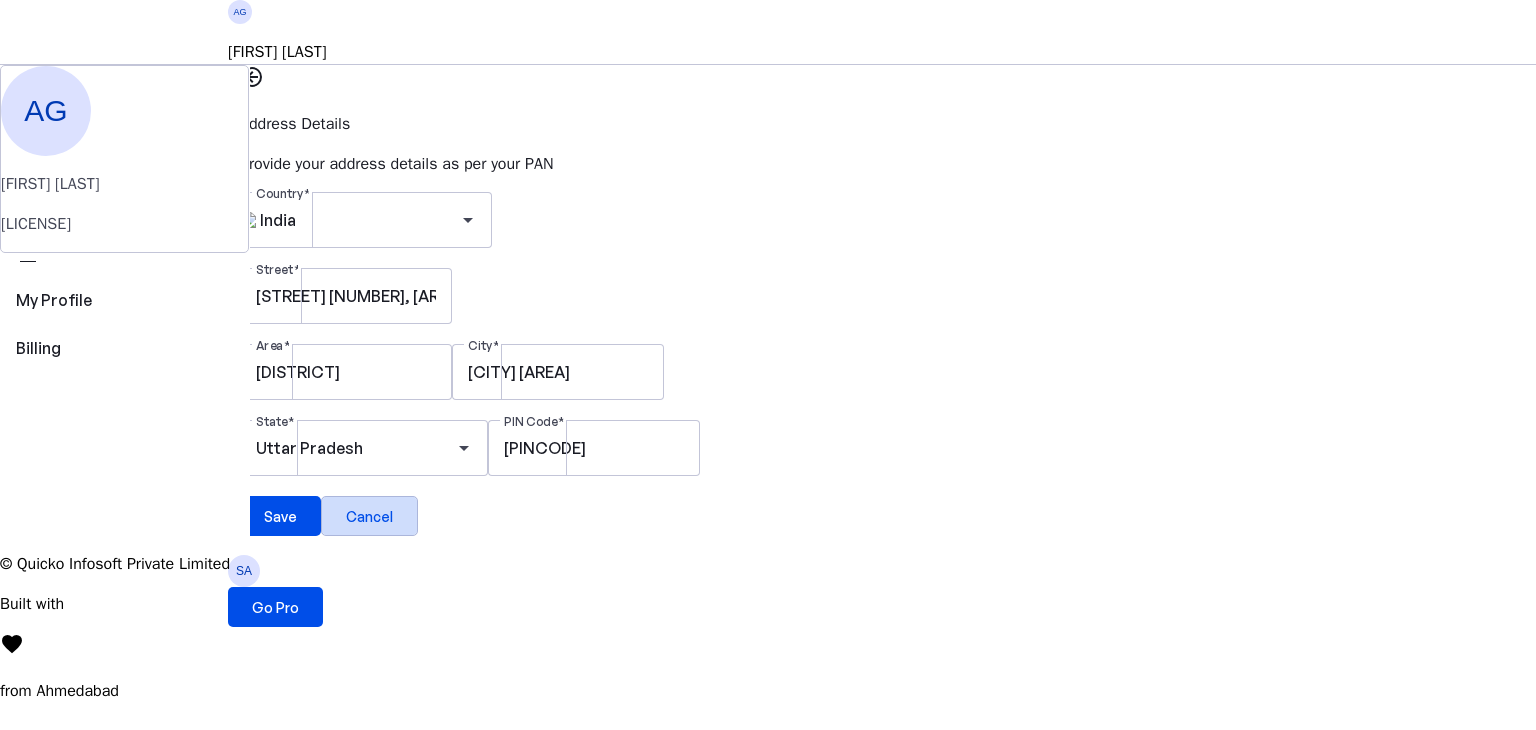 click at bounding box center [369, 516] 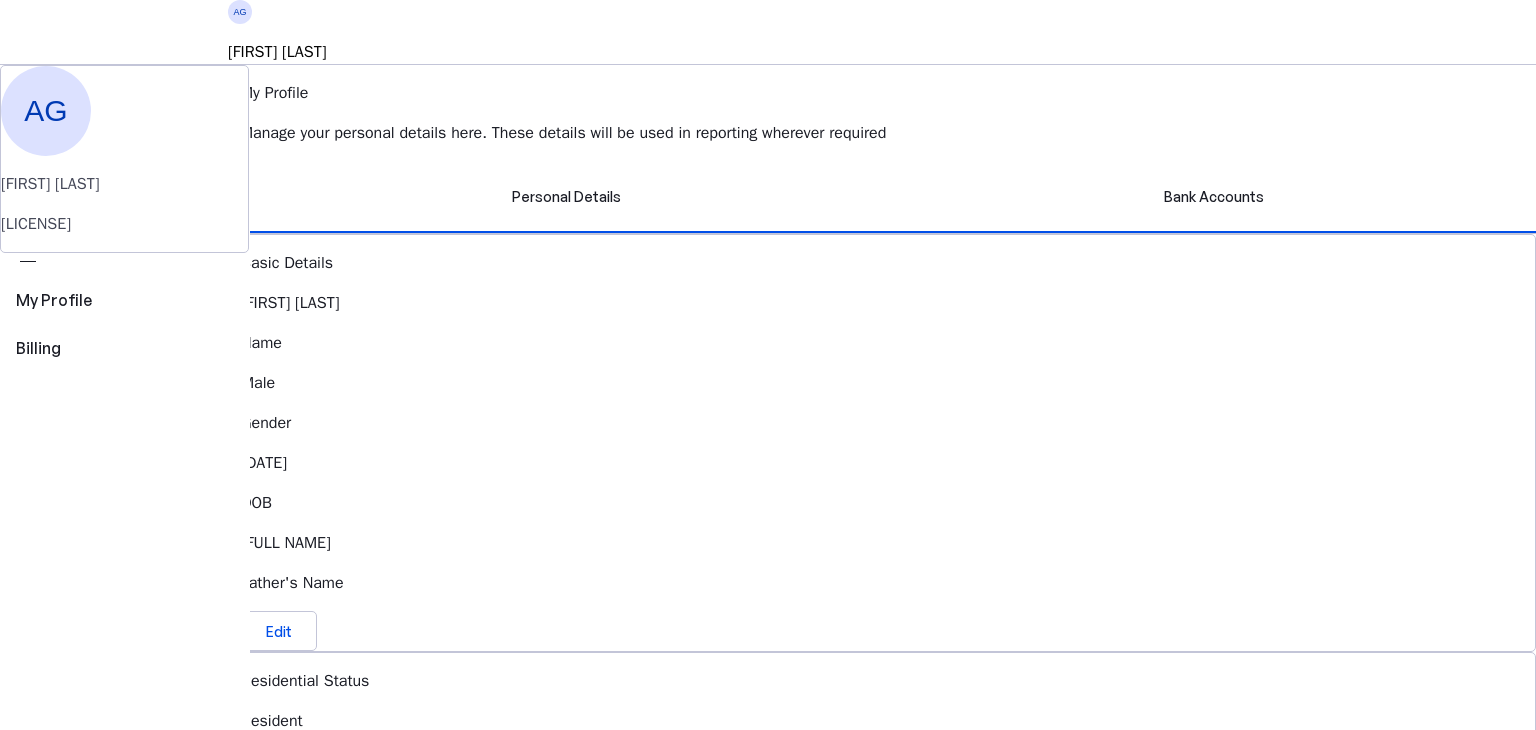 scroll, scrollTop: 664, scrollLeft: 0, axis: vertical 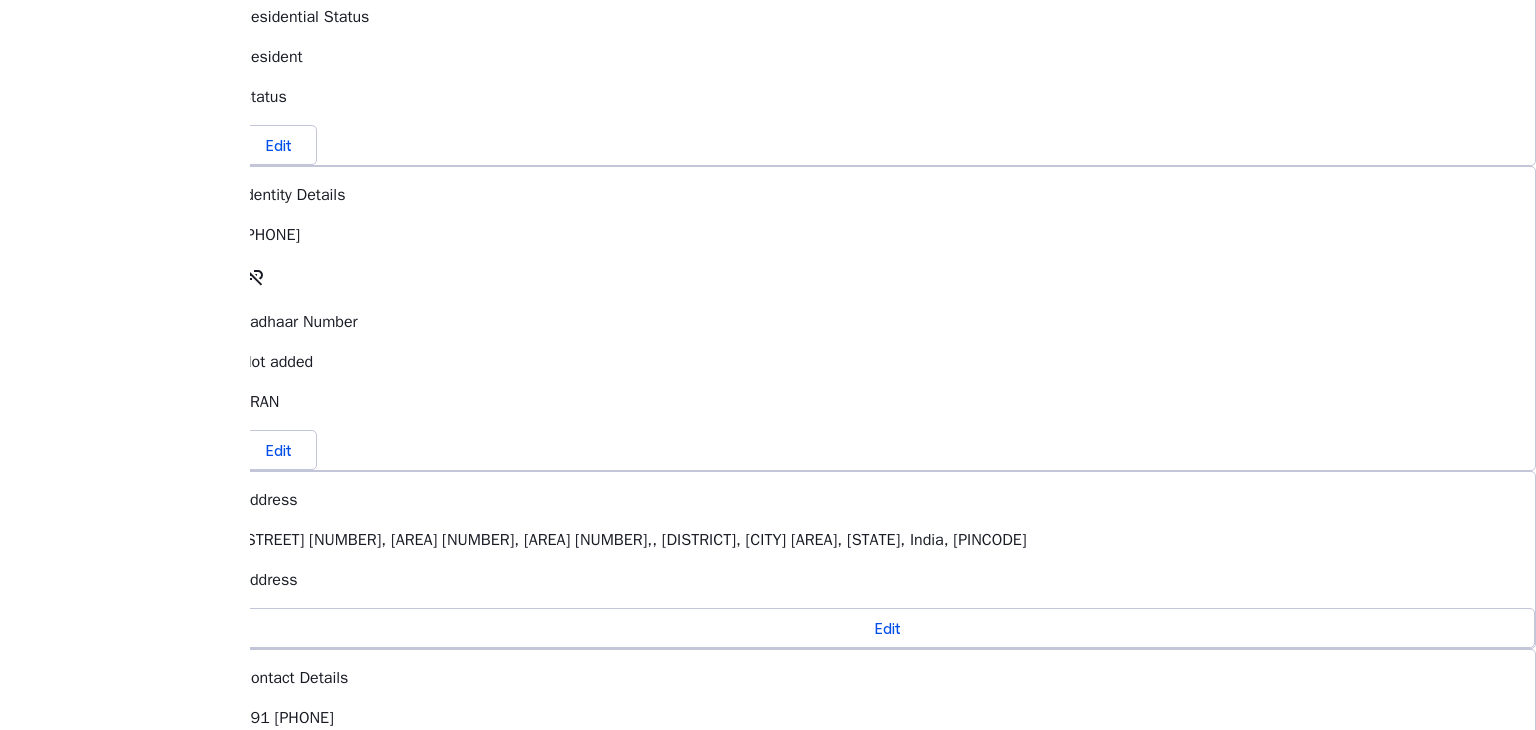 click at bounding box center (279, 886) 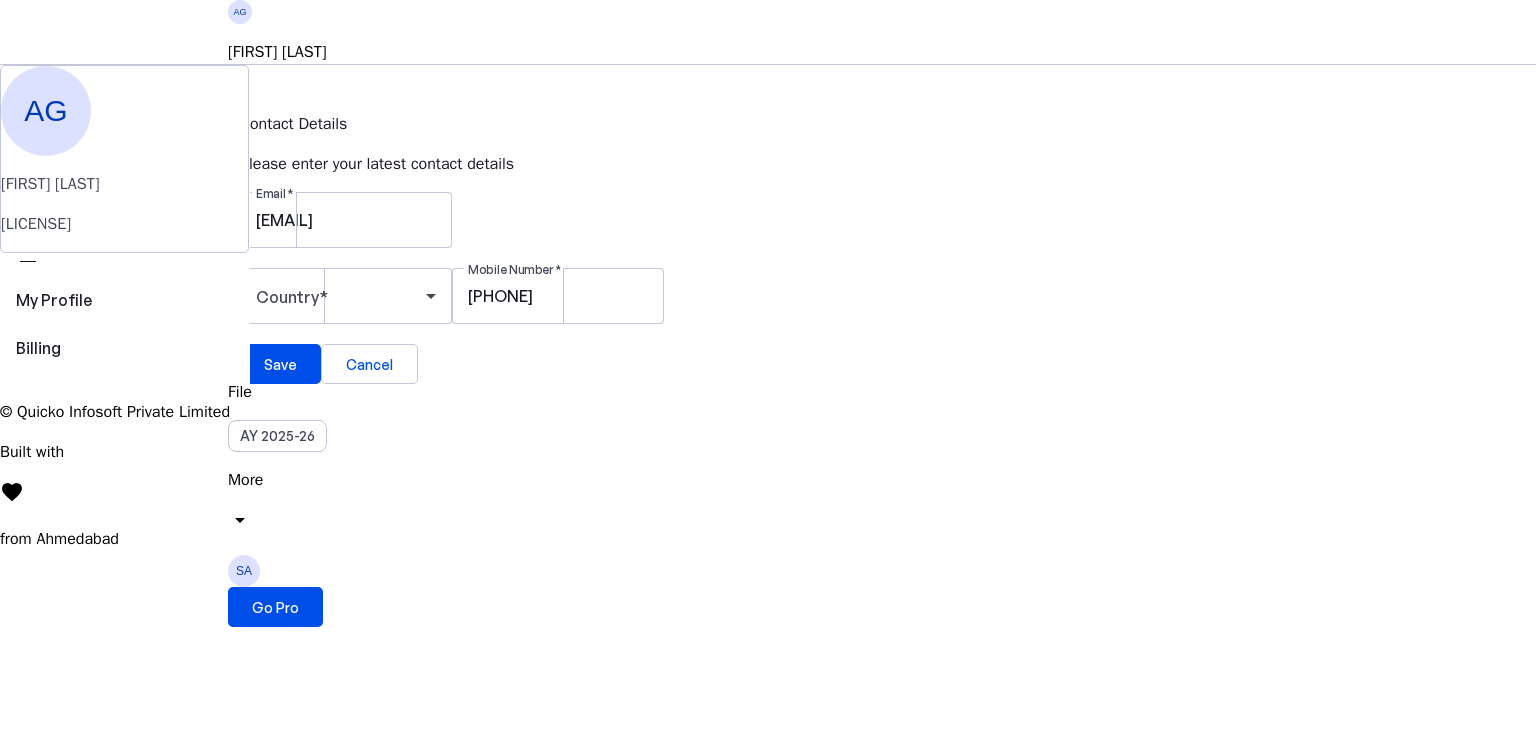 scroll, scrollTop: 0, scrollLeft: 0, axis: both 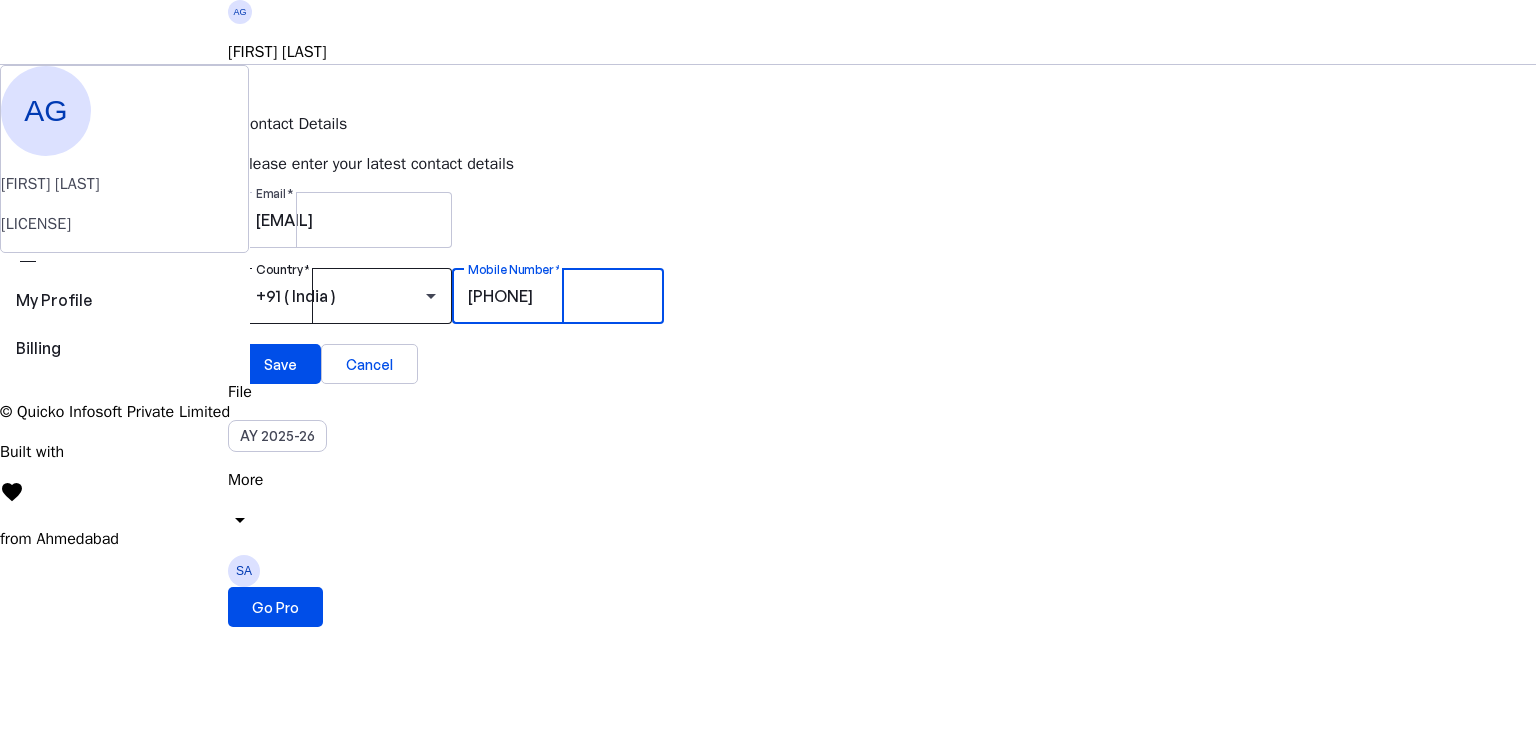 drag, startPoint x: 987, startPoint y: 355, endPoint x: 800, endPoint y: 349, distance: 187.09624 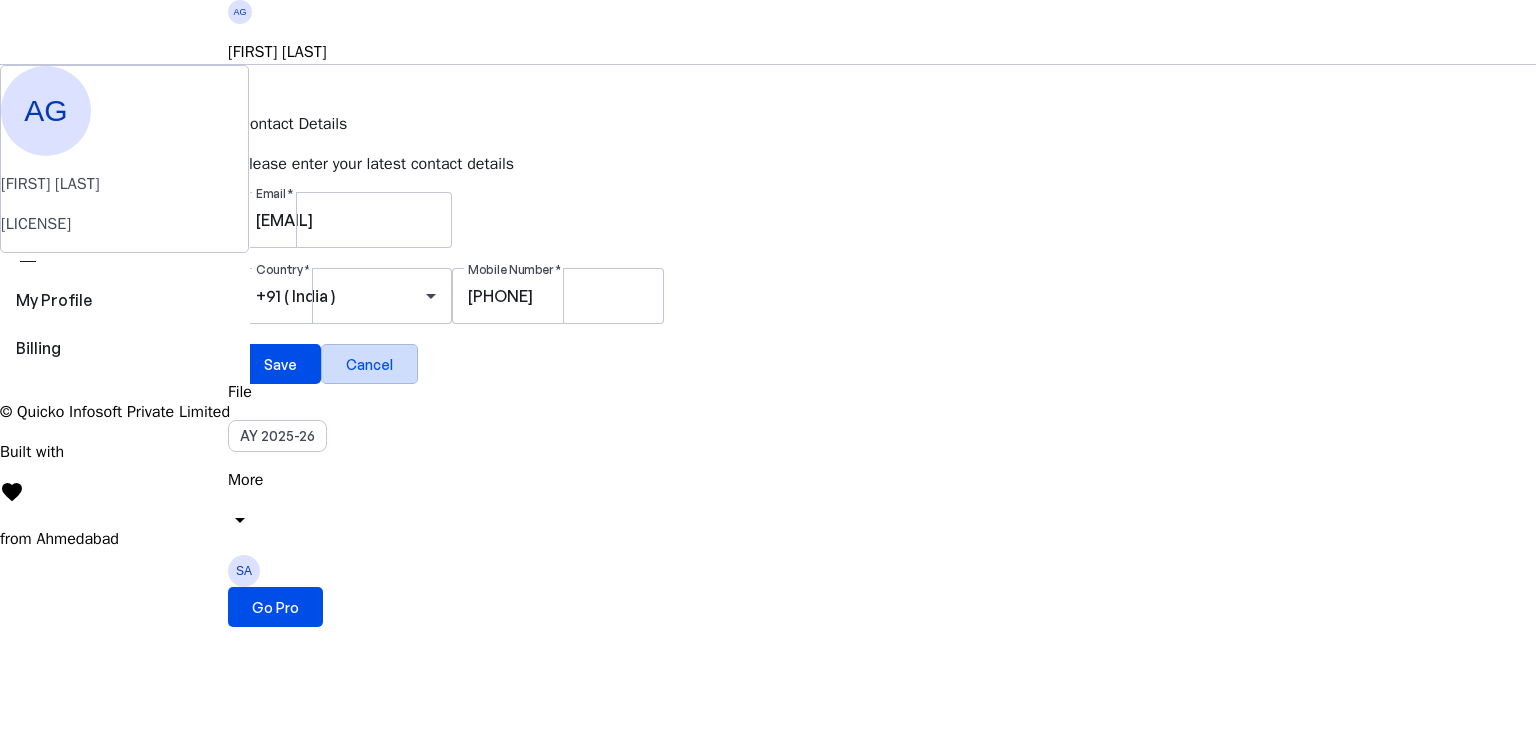 click on "Cancel" at bounding box center [369, 364] 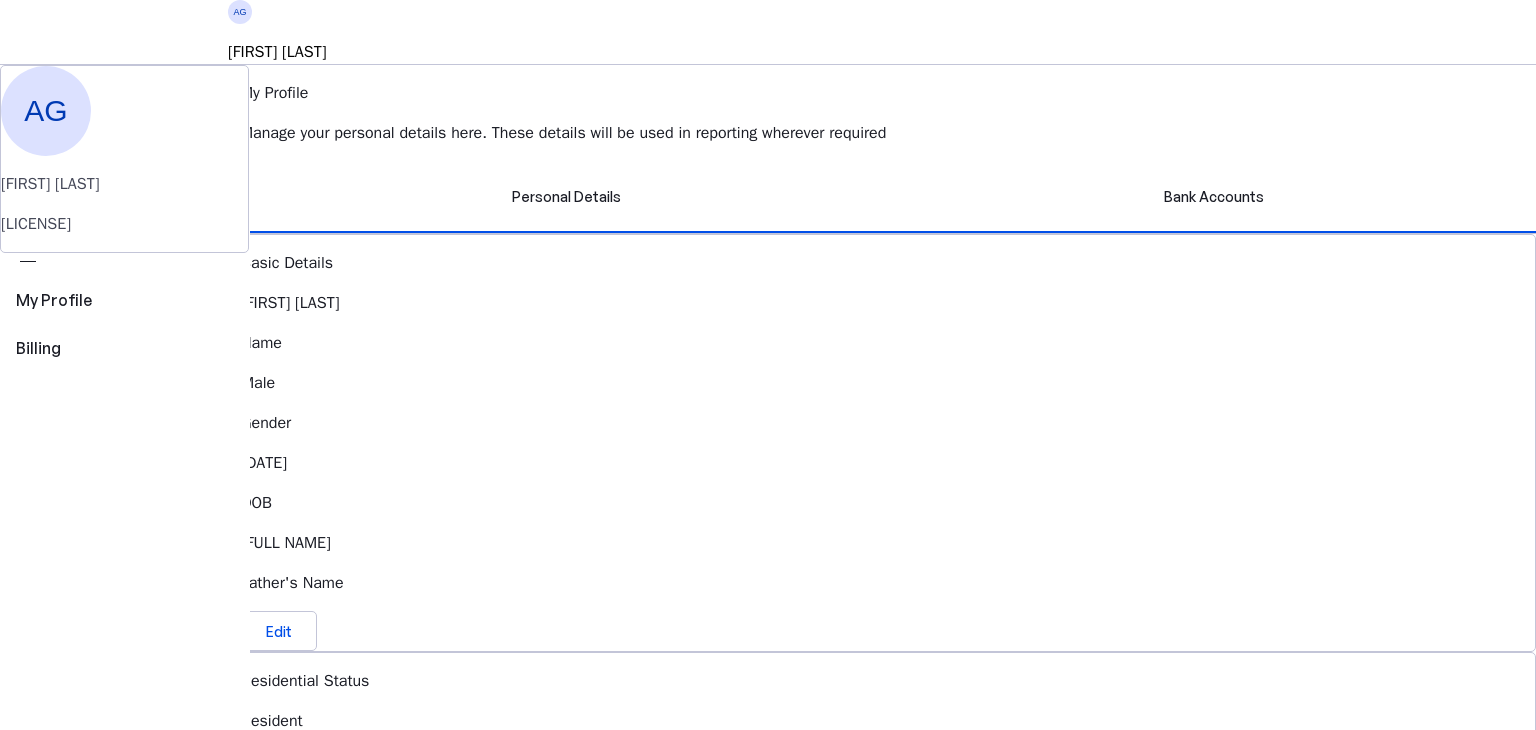 click on "Name" at bounding box center (888, 343) 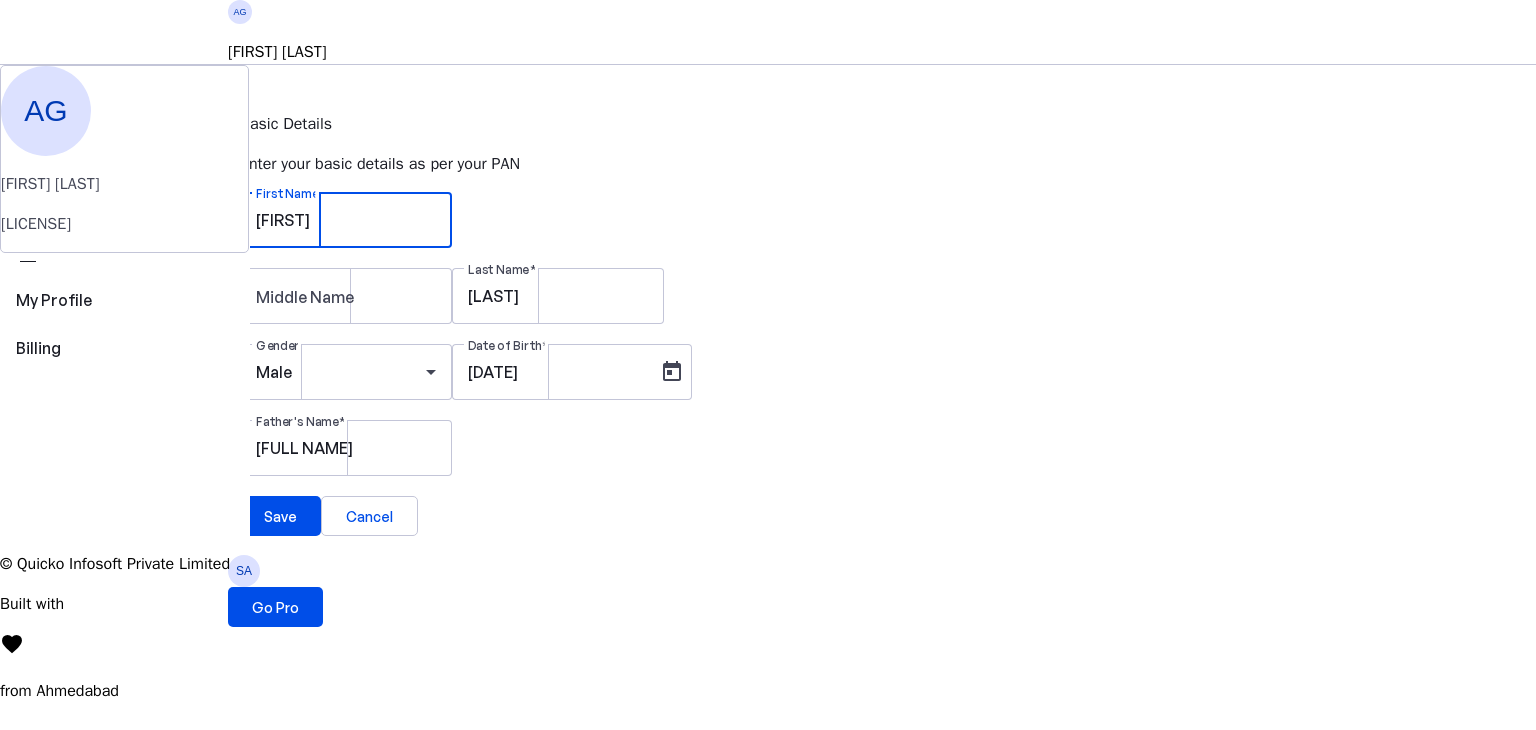 drag, startPoint x: 636, startPoint y: 253, endPoint x: 484, endPoint y: 249, distance: 152.05263 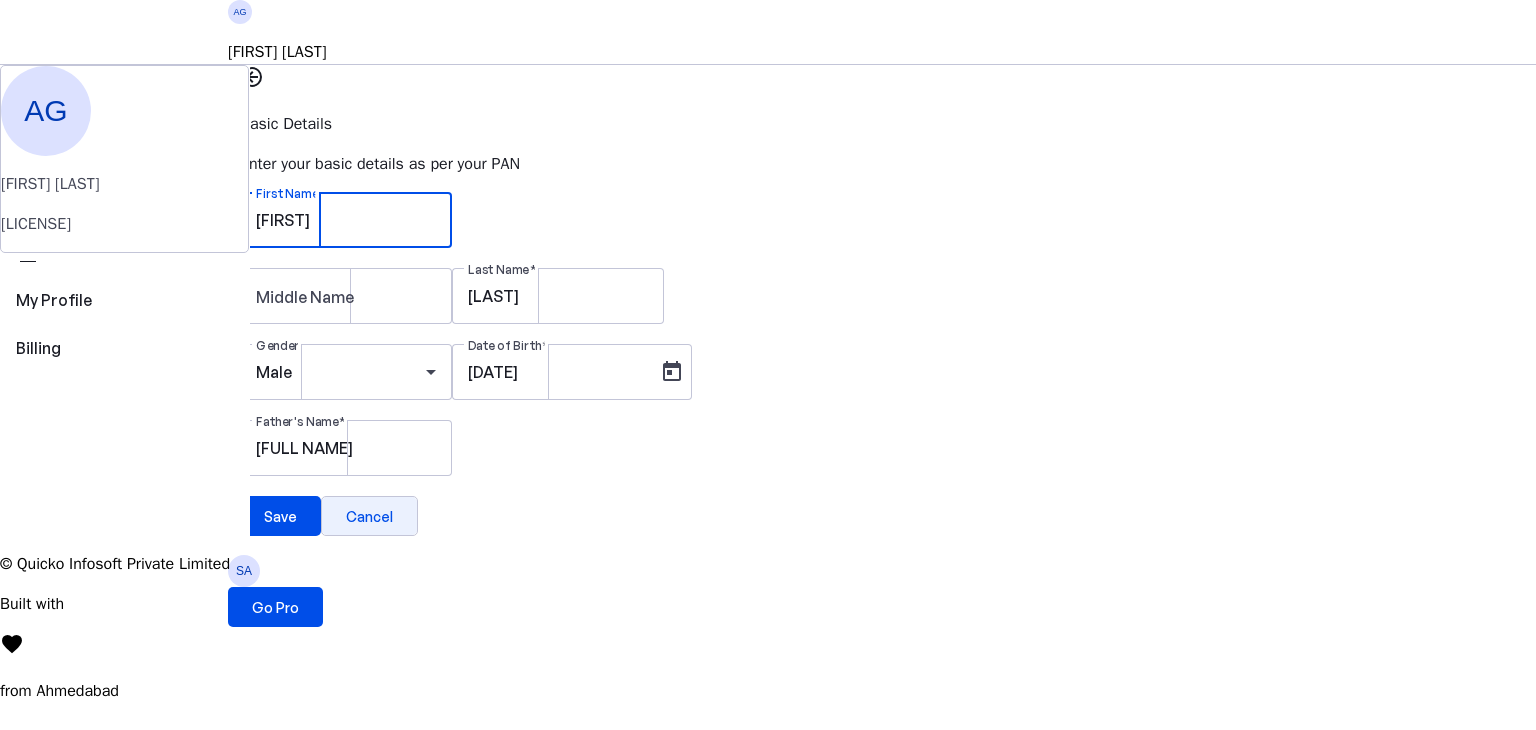click on "Cancel" at bounding box center [369, 516] 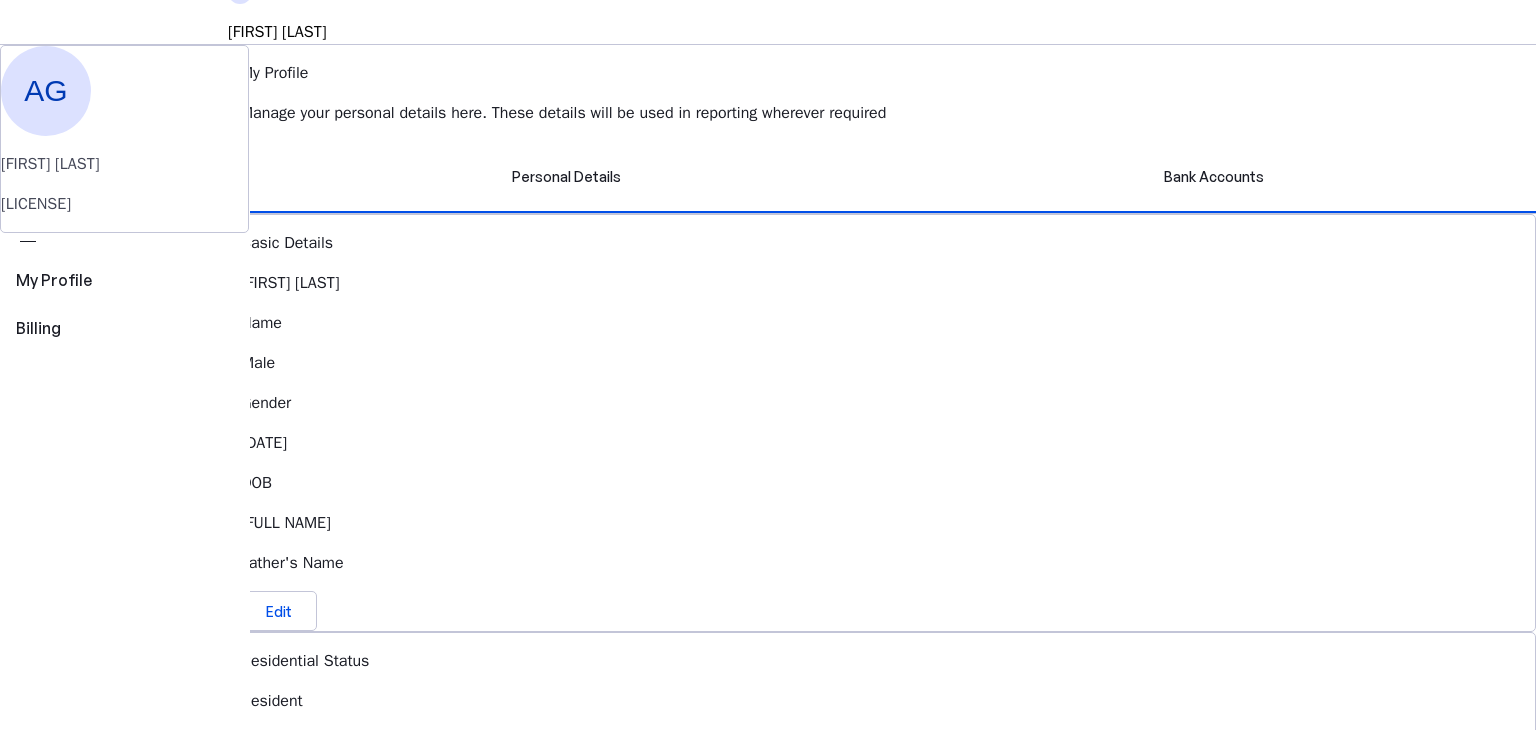 scroll, scrollTop: 16, scrollLeft: 0, axis: vertical 